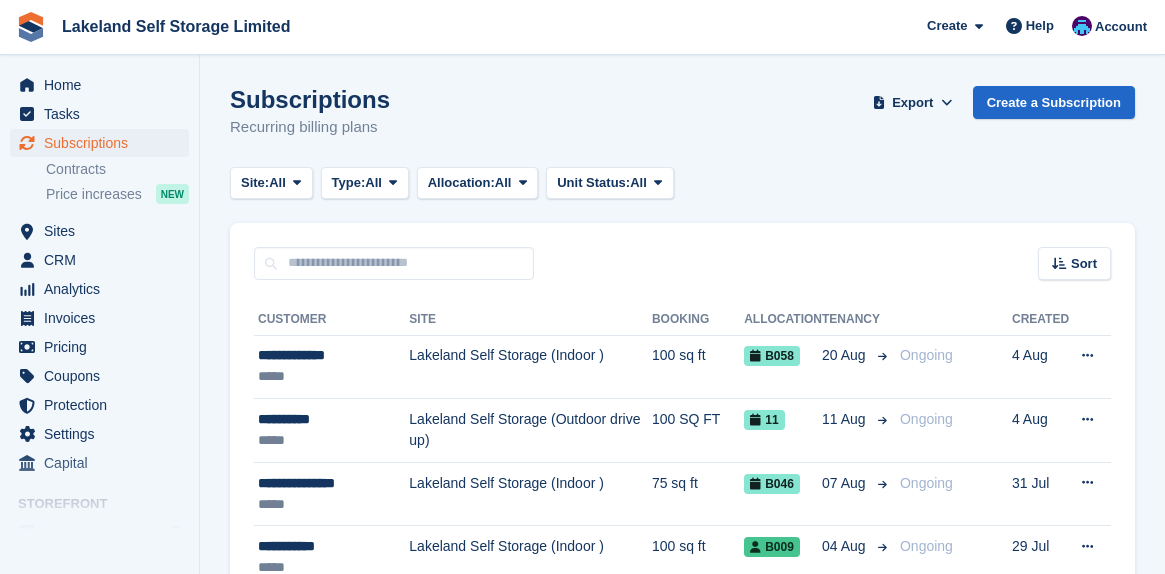scroll, scrollTop: 0, scrollLeft: 0, axis: both 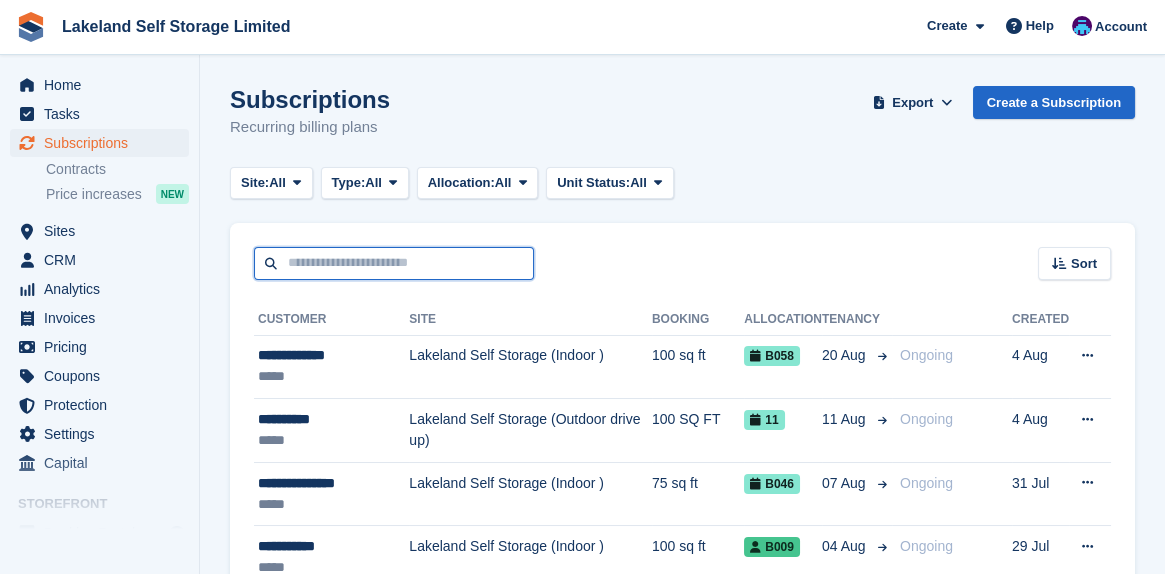 click at bounding box center (394, 263) 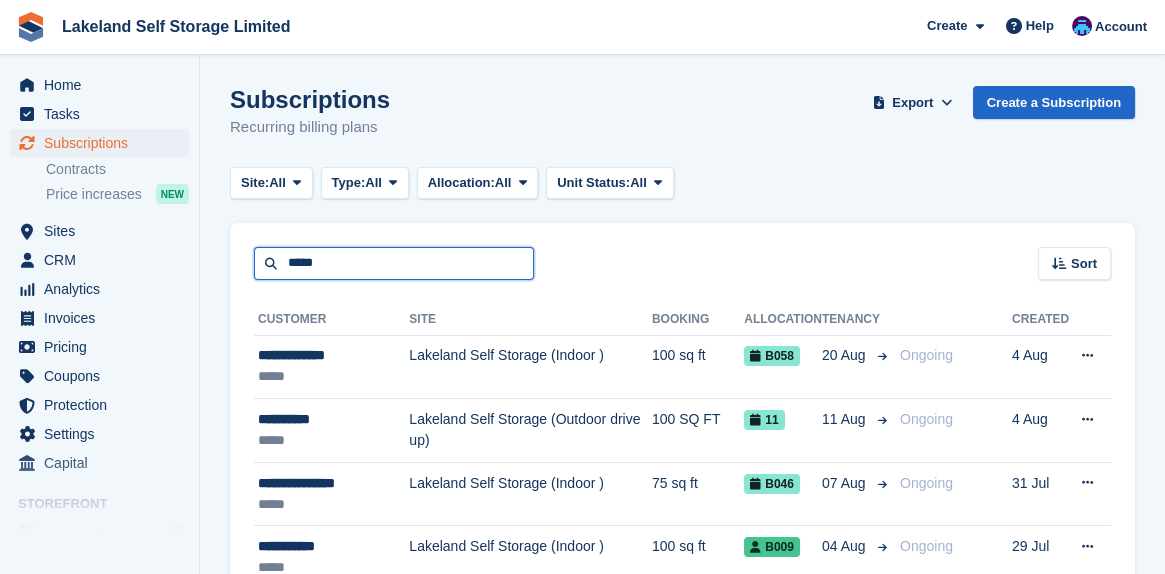 type on "*****" 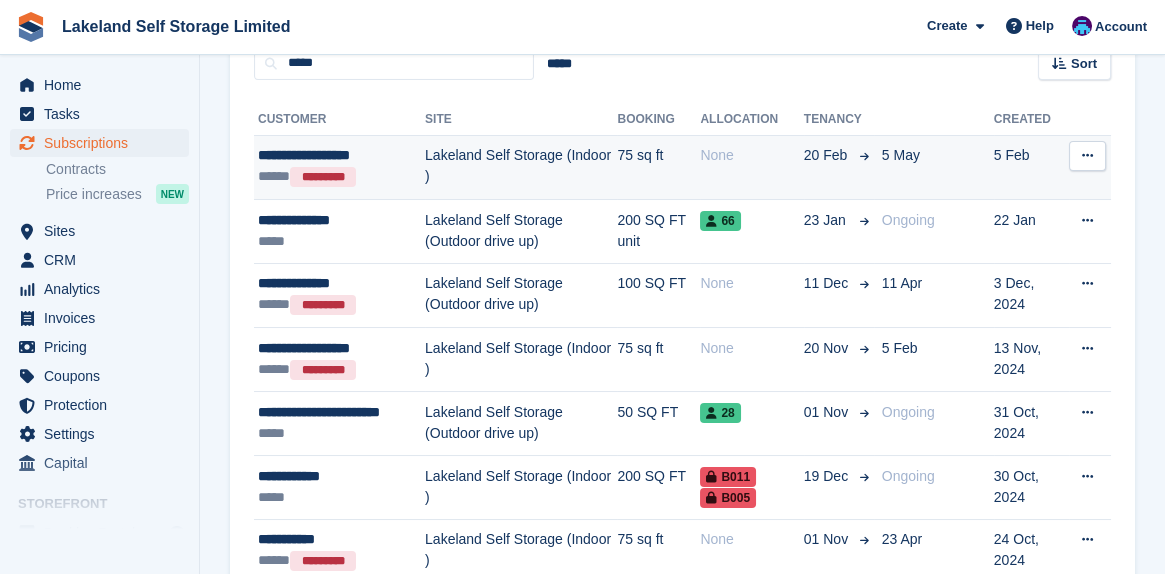 scroll, scrollTop: 300, scrollLeft: 0, axis: vertical 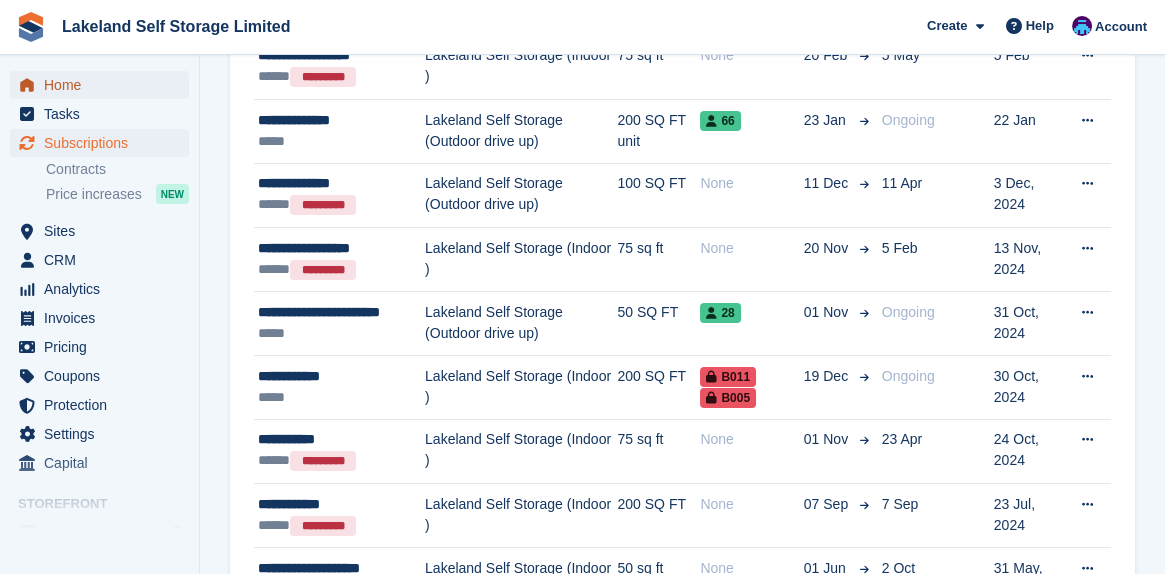 click on "Home" at bounding box center (104, 85) 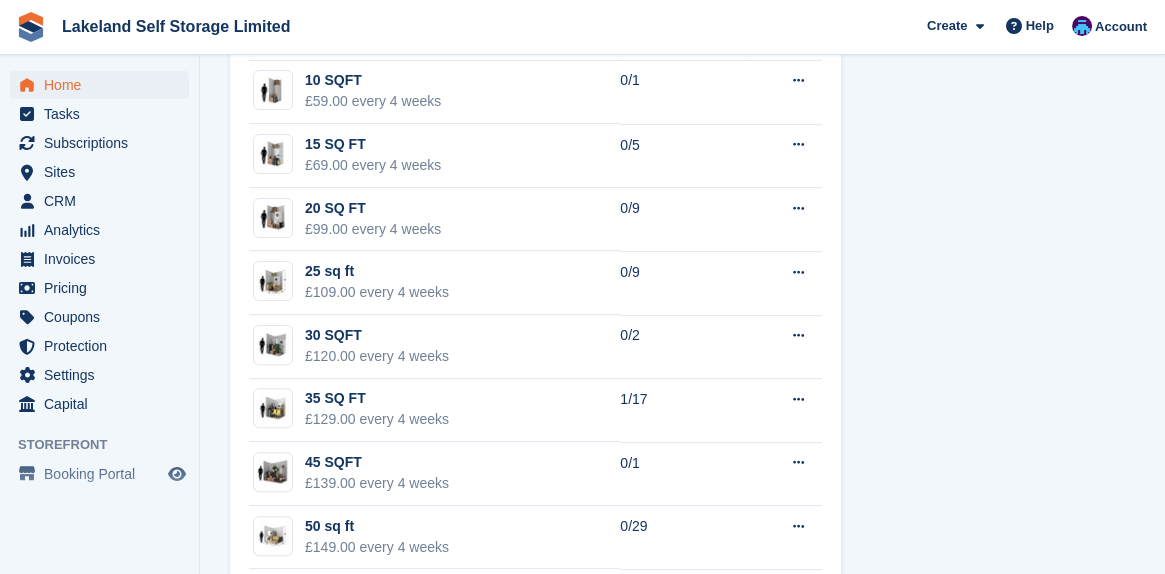 scroll, scrollTop: 1100, scrollLeft: 0, axis: vertical 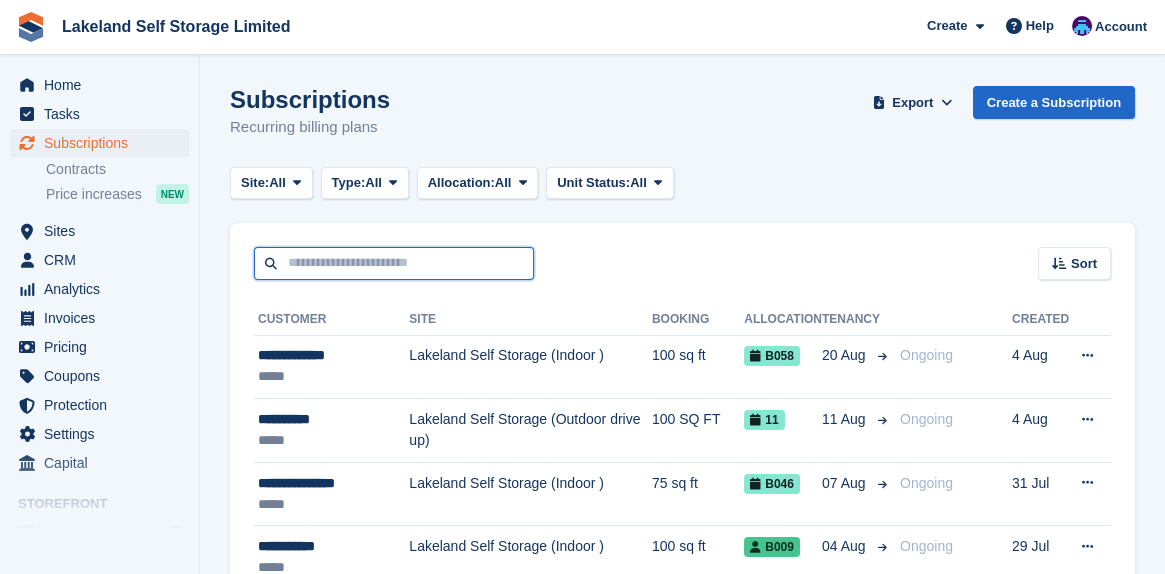 click at bounding box center [394, 263] 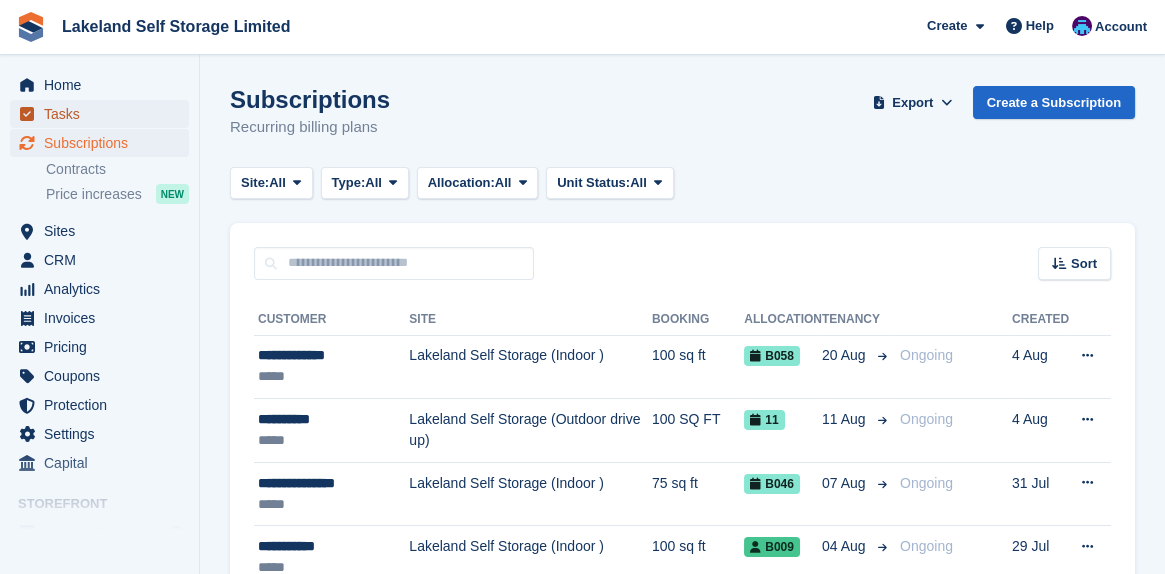 click on "Tasks" at bounding box center (104, 114) 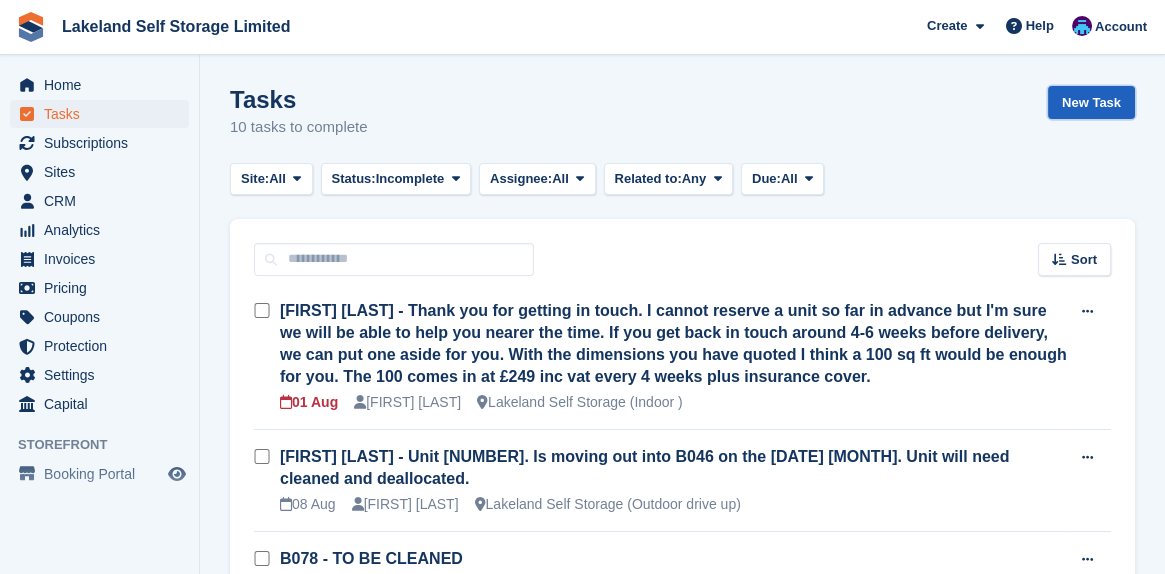 click on "New Task" at bounding box center (1091, 102) 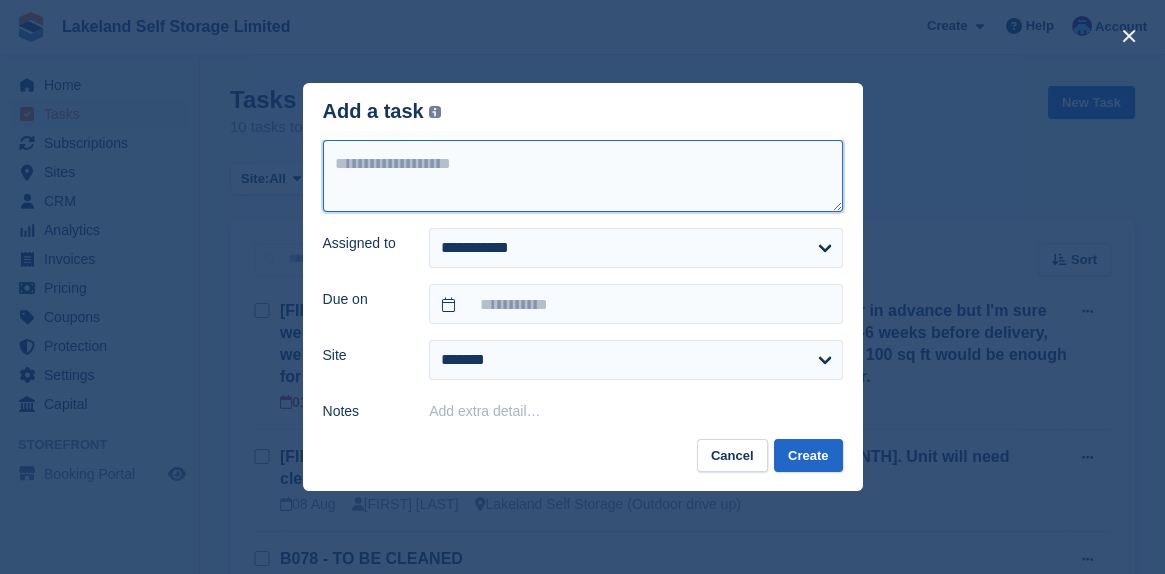 click at bounding box center (583, 176) 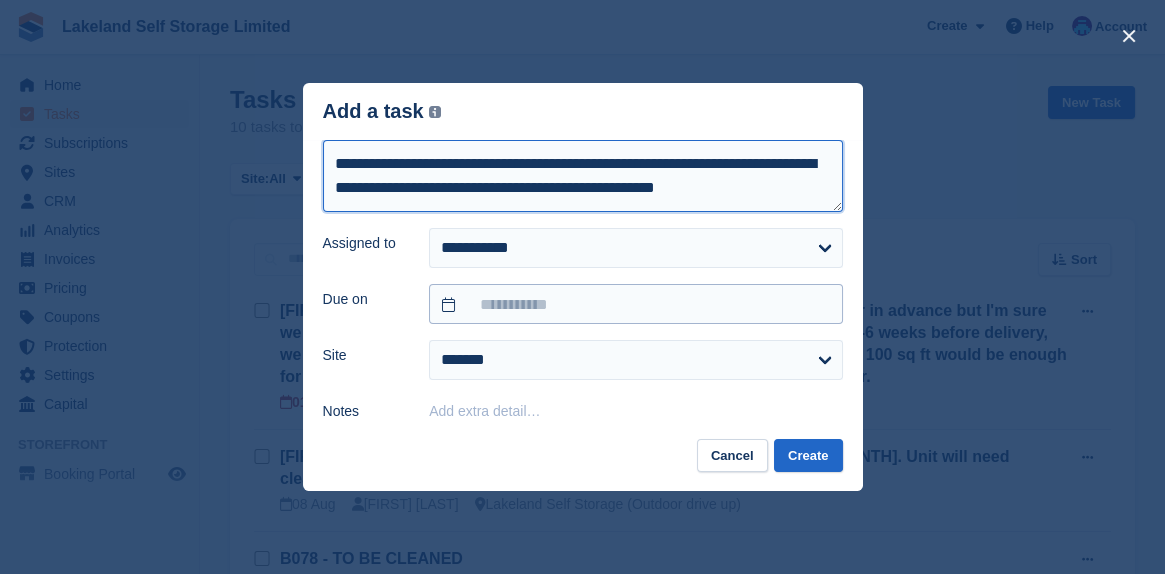 scroll, scrollTop: 11, scrollLeft: 0, axis: vertical 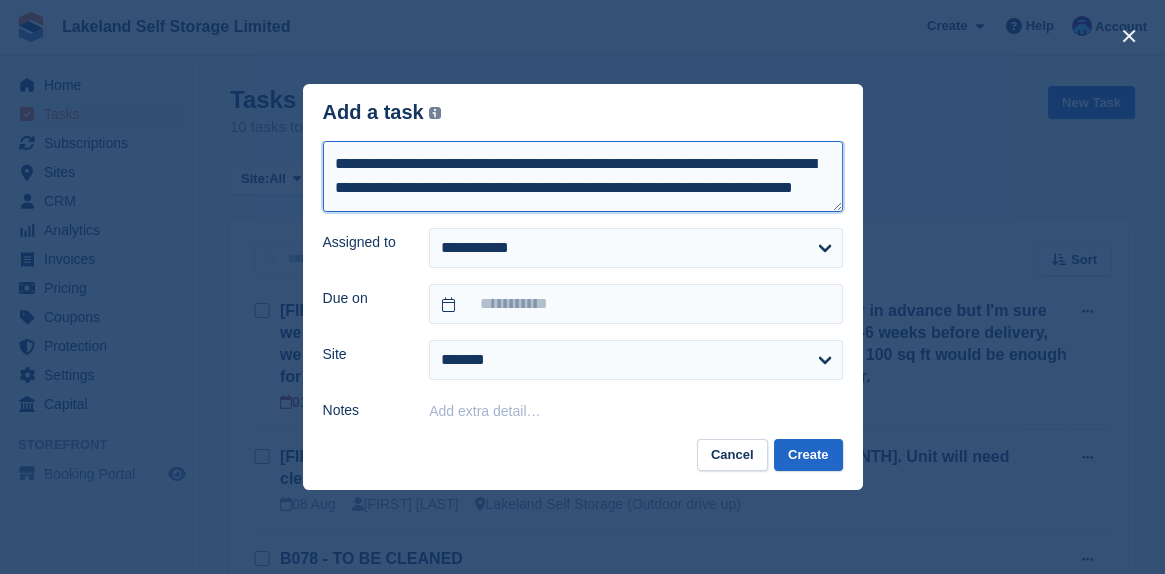 click on "**********" at bounding box center [583, 176] 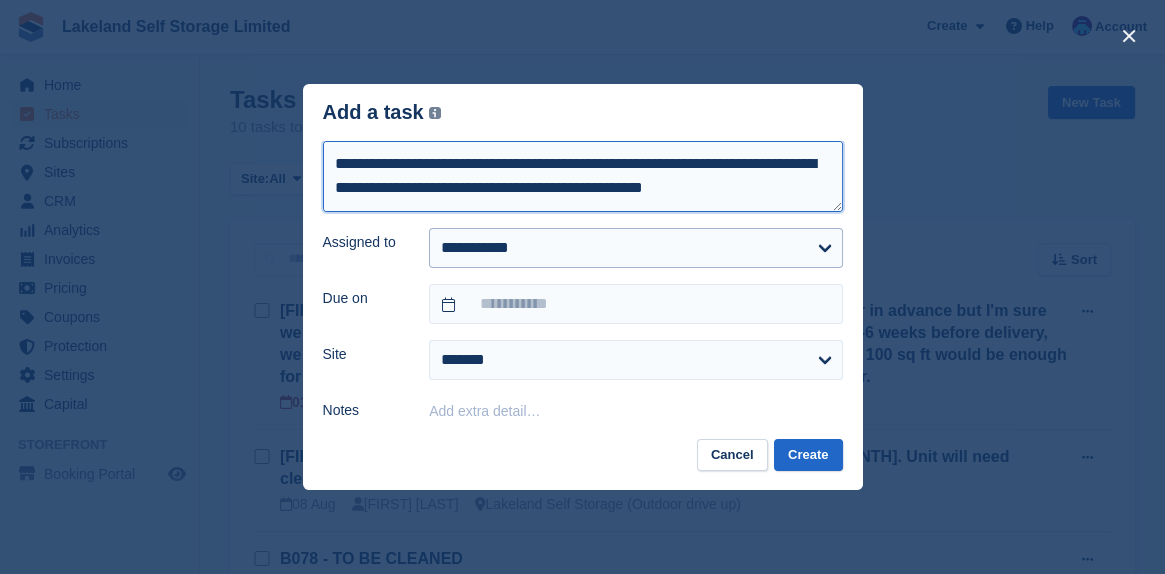 type on "**********" 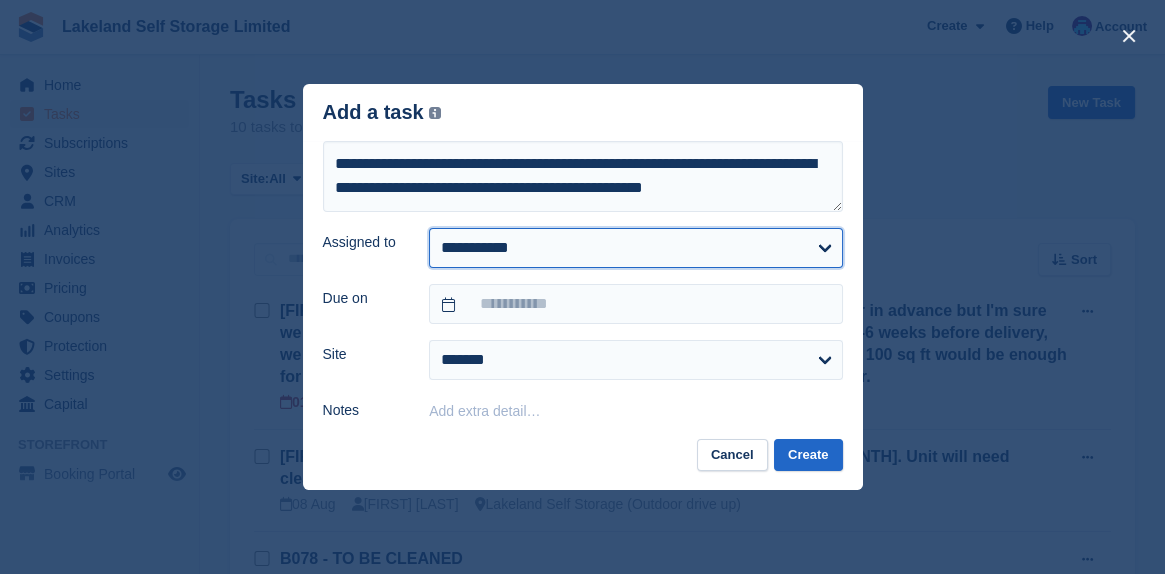 click on "**********" at bounding box center (635, 248) 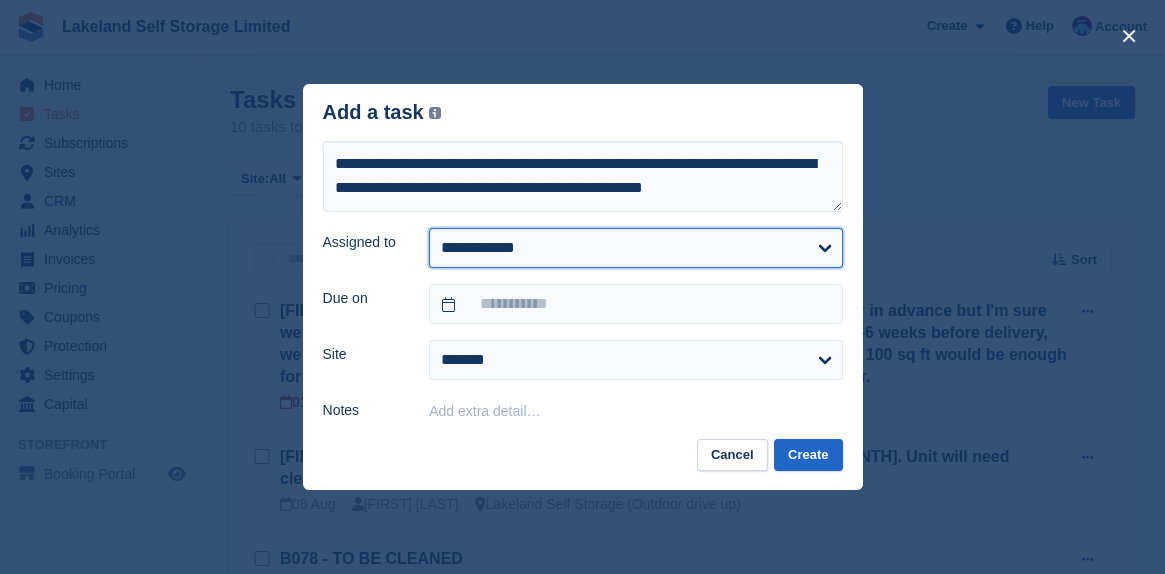 click on "**********" at bounding box center (635, 248) 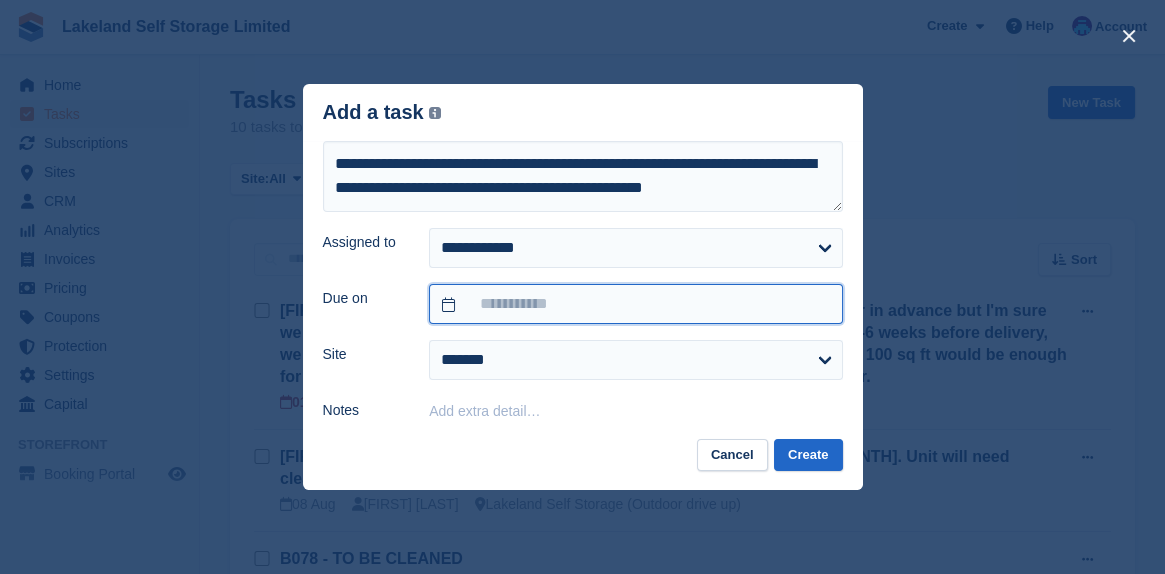 click at bounding box center (635, 304) 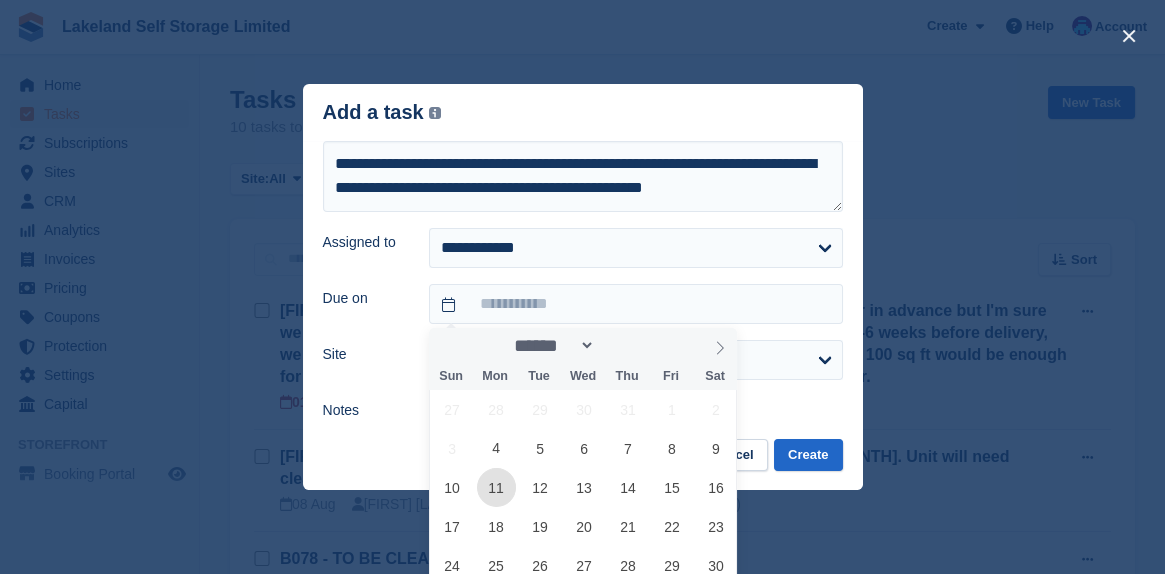 click on "11" at bounding box center (496, 487) 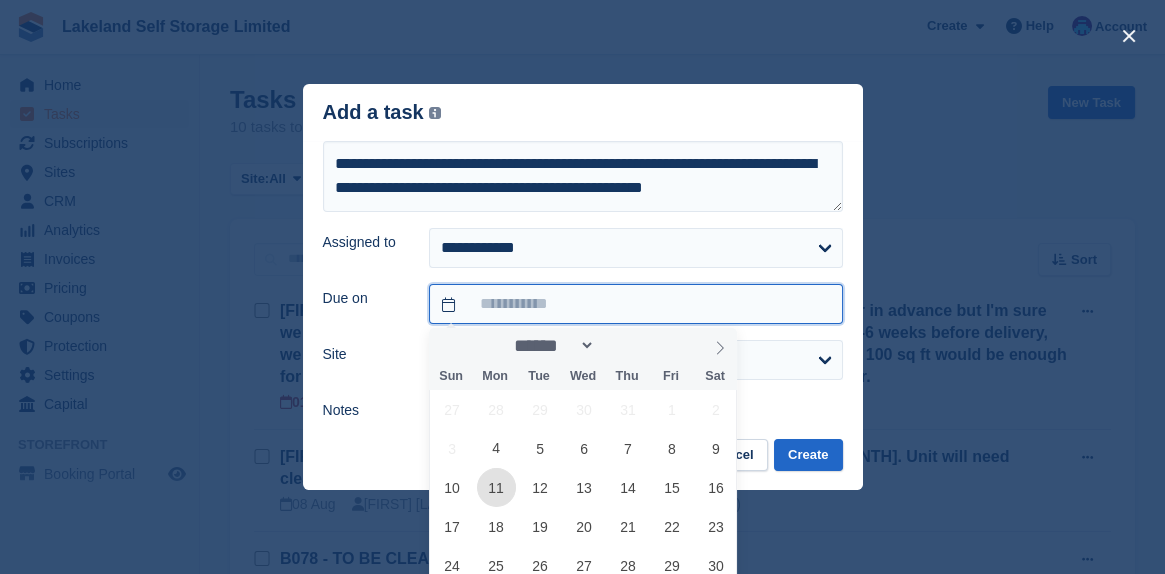 type on "**********" 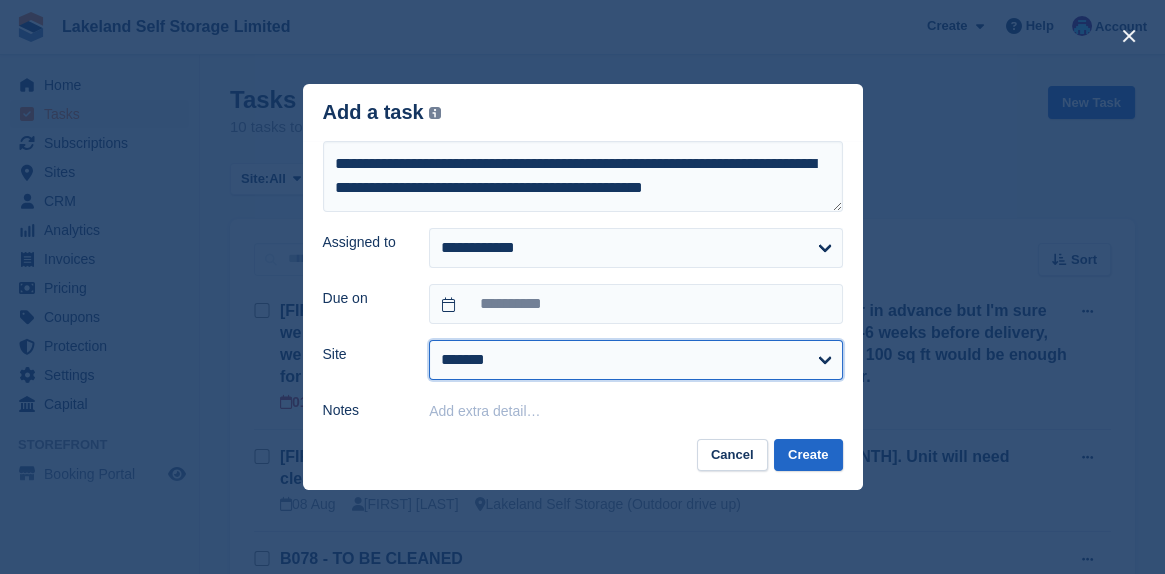 click on "**********" at bounding box center [635, 360] 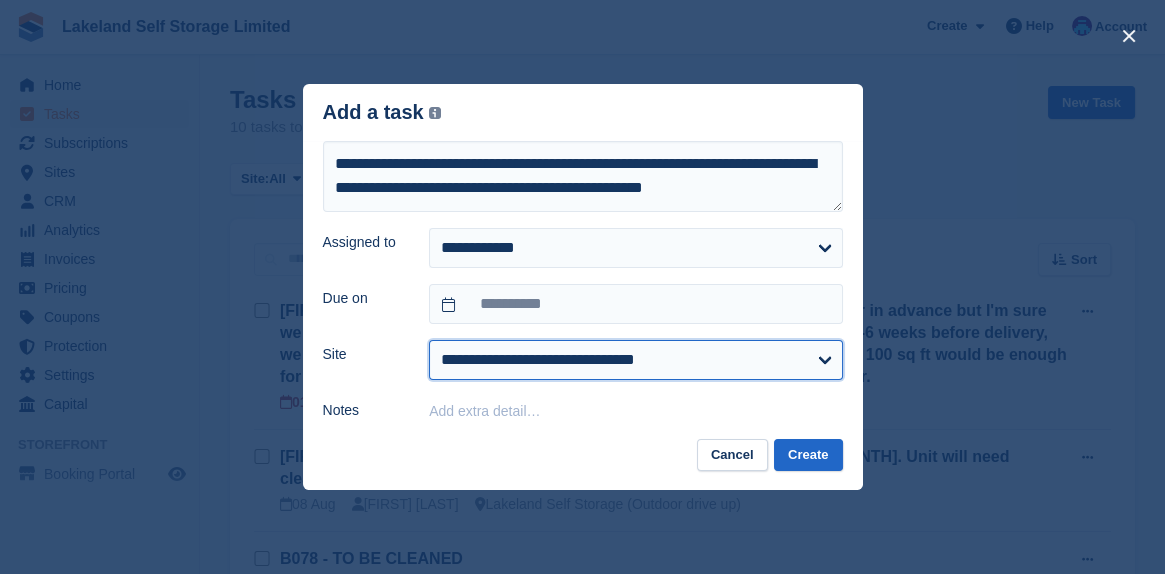 click on "**********" at bounding box center (635, 360) 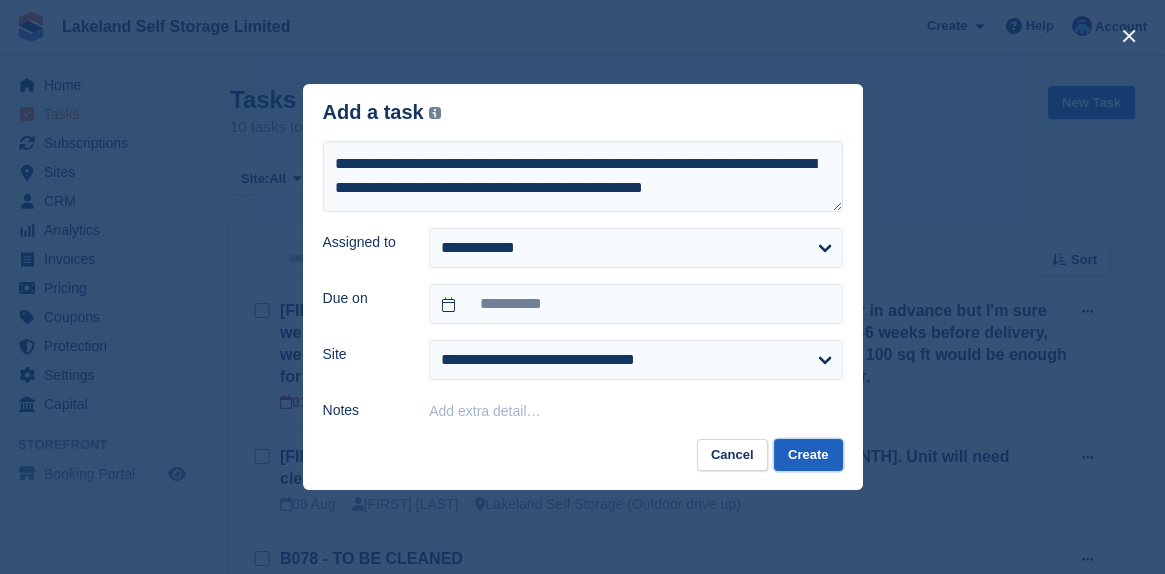 click on "Create" at bounding box center [808, 455] 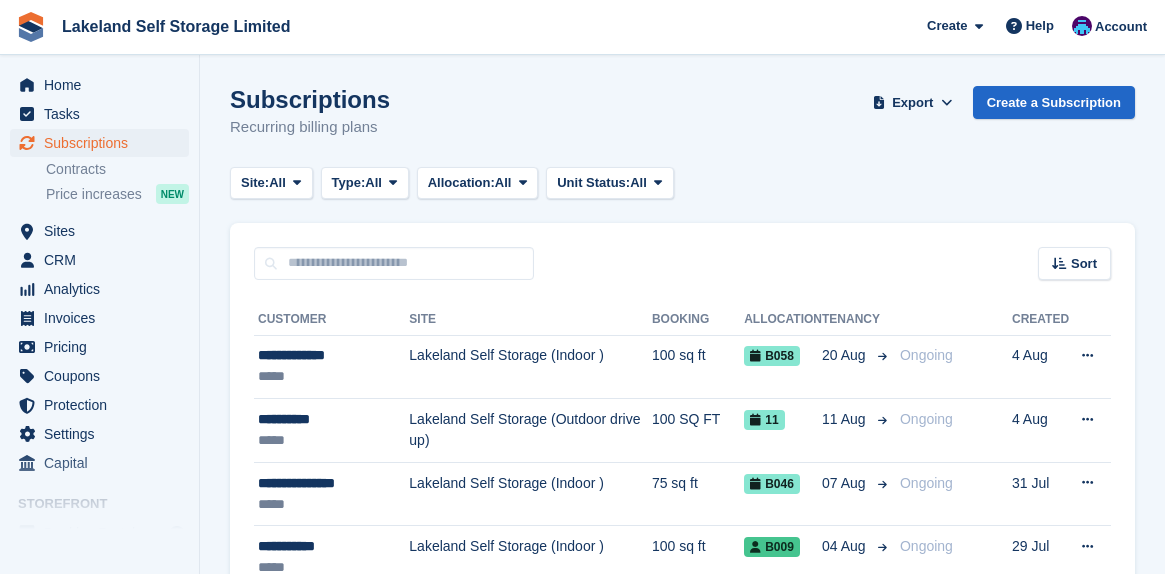 scroll, scrollTop: 0, scrollLeft: 0, axis: both 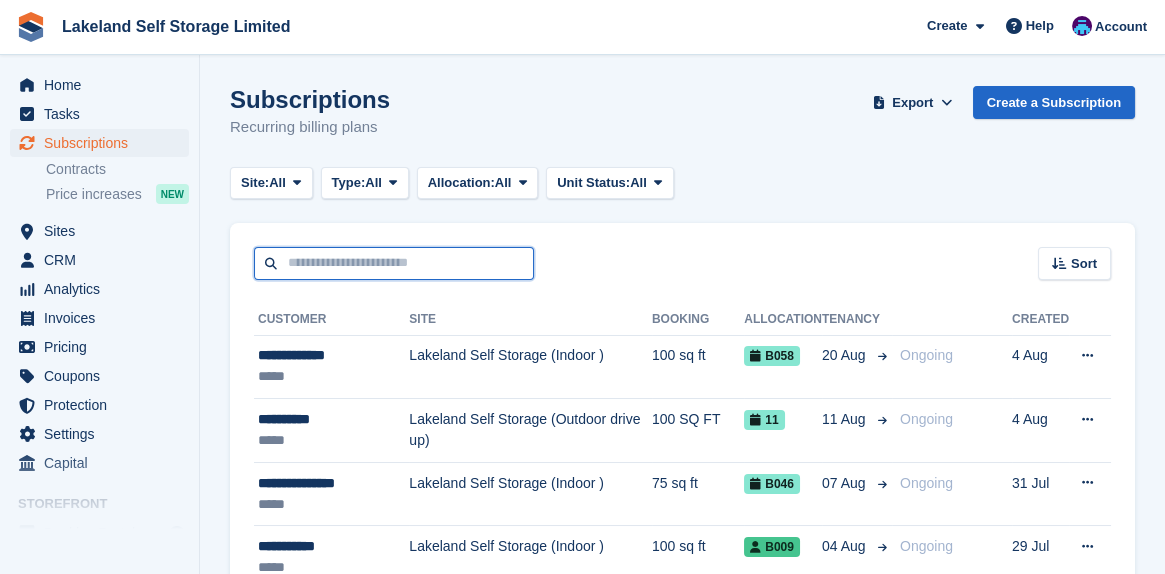 click at bounding box center (394, 263) 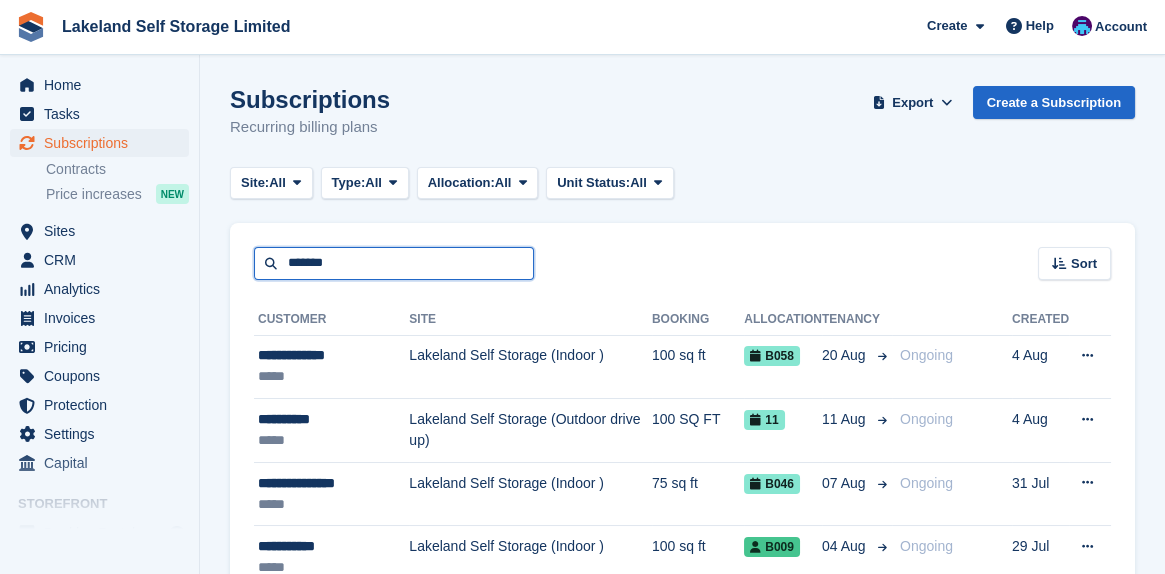 type on "*******" 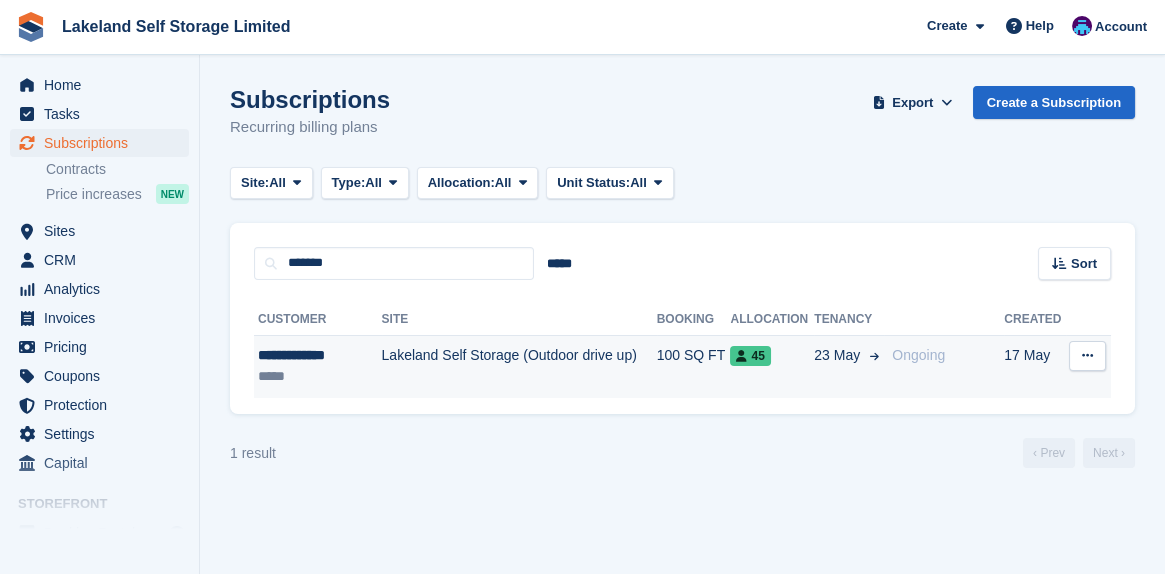 click on "45" at bounding box center [750, 356] 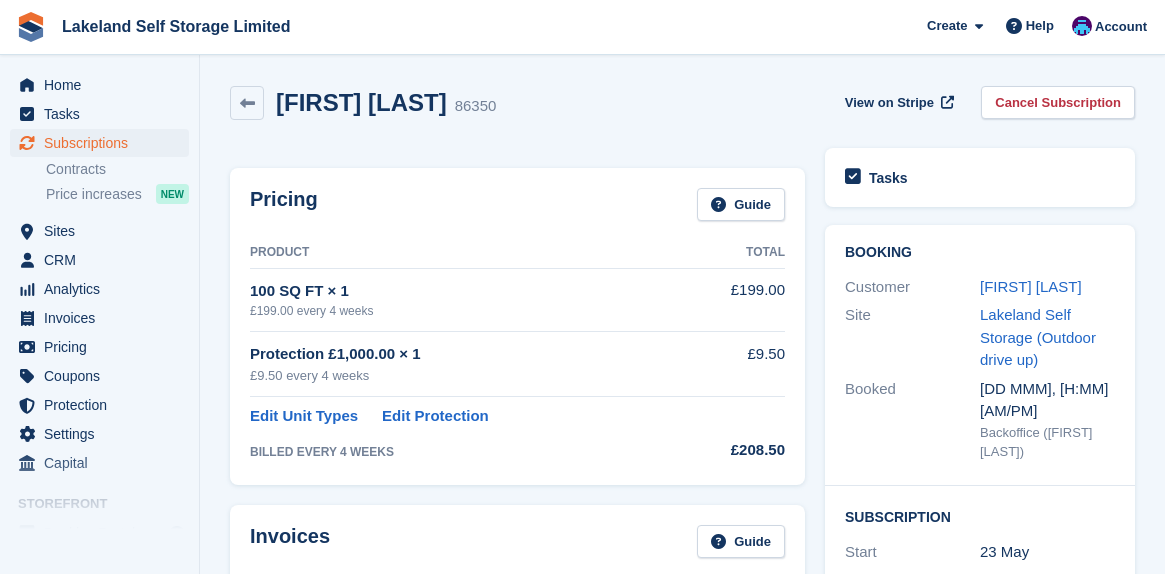scroll, scrollTop: 0, scrollLeft: 0, axis: both 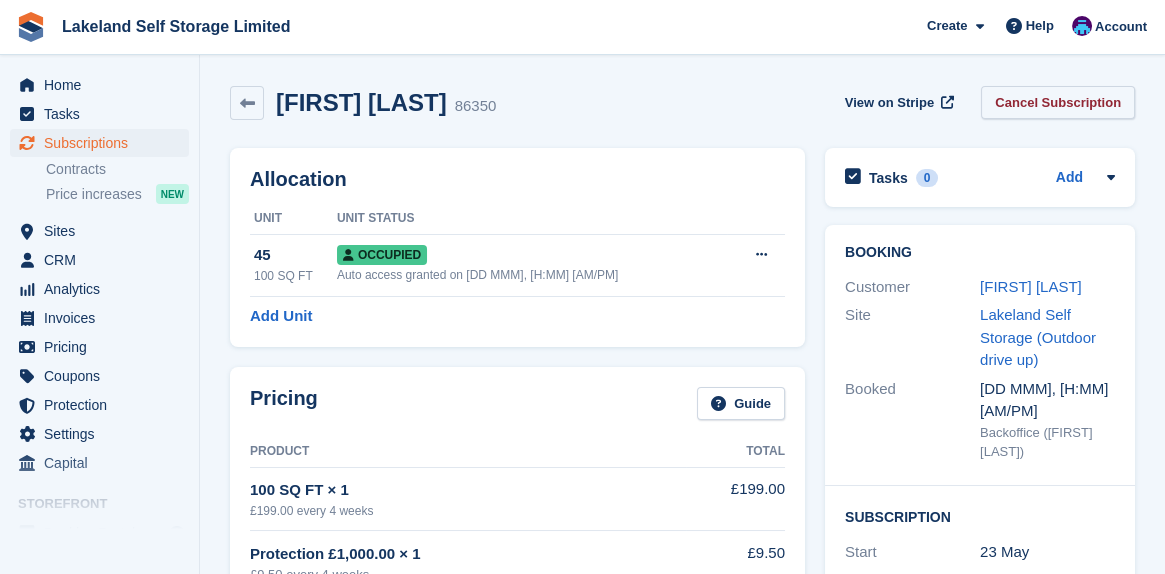 click on "Cancel Subscription" at bounding box center (1058, 102) 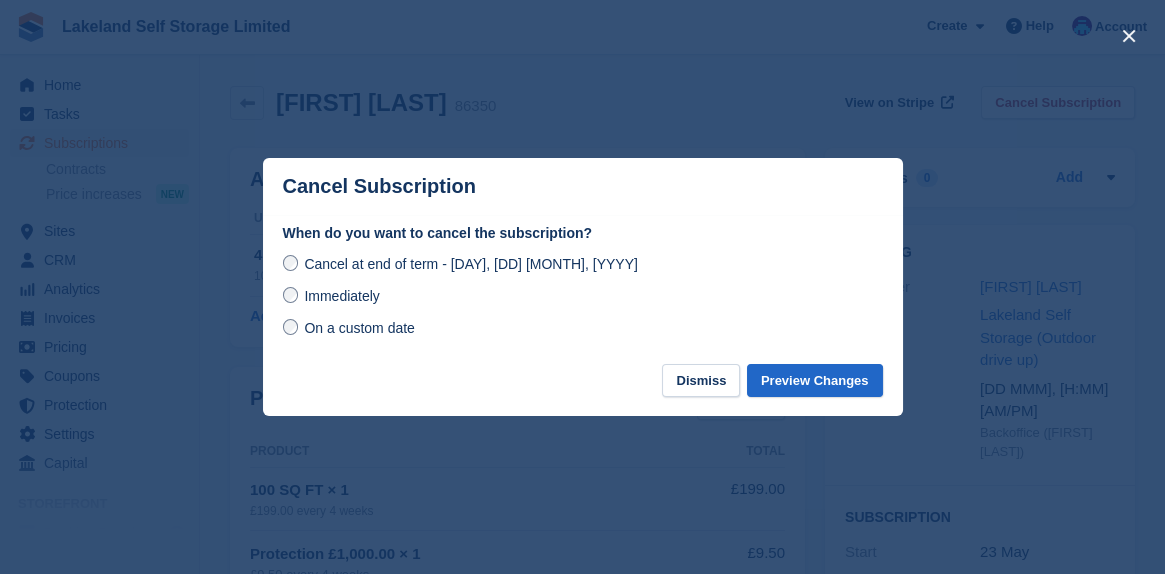 click on "Immediately" at bounding box center (331, 295) 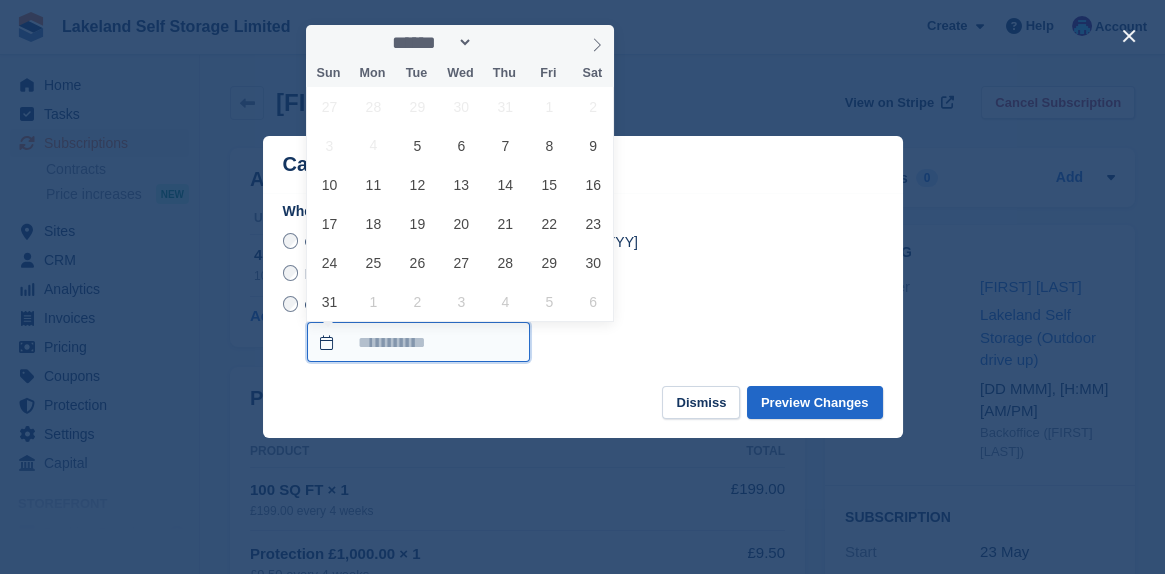 click on "On a custom date" at bounding box center [418, 342] 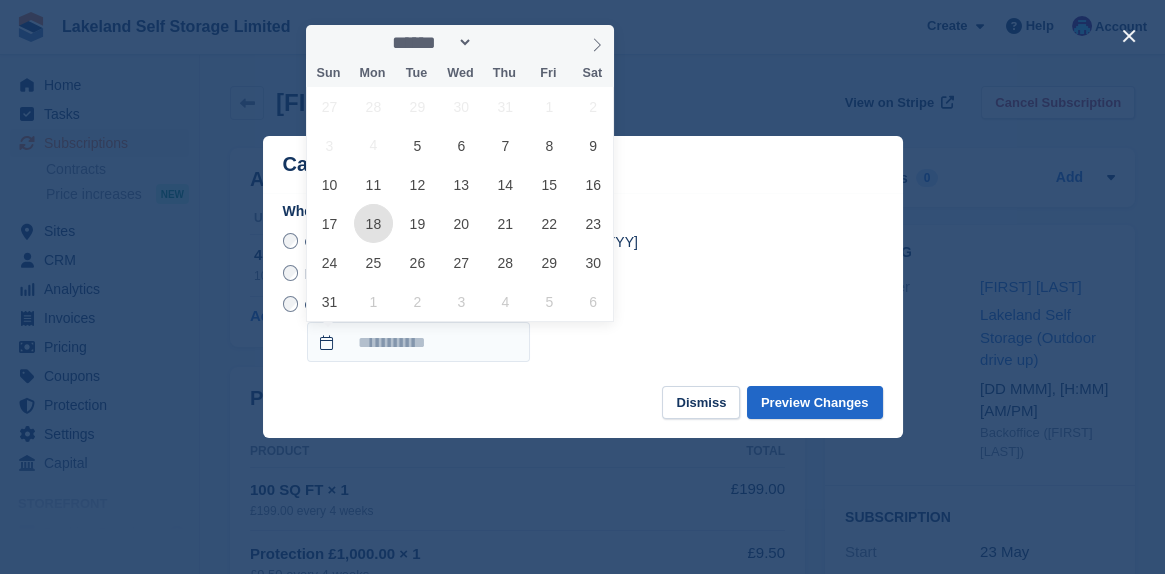 click on "18" at bounding box center [373, 223] 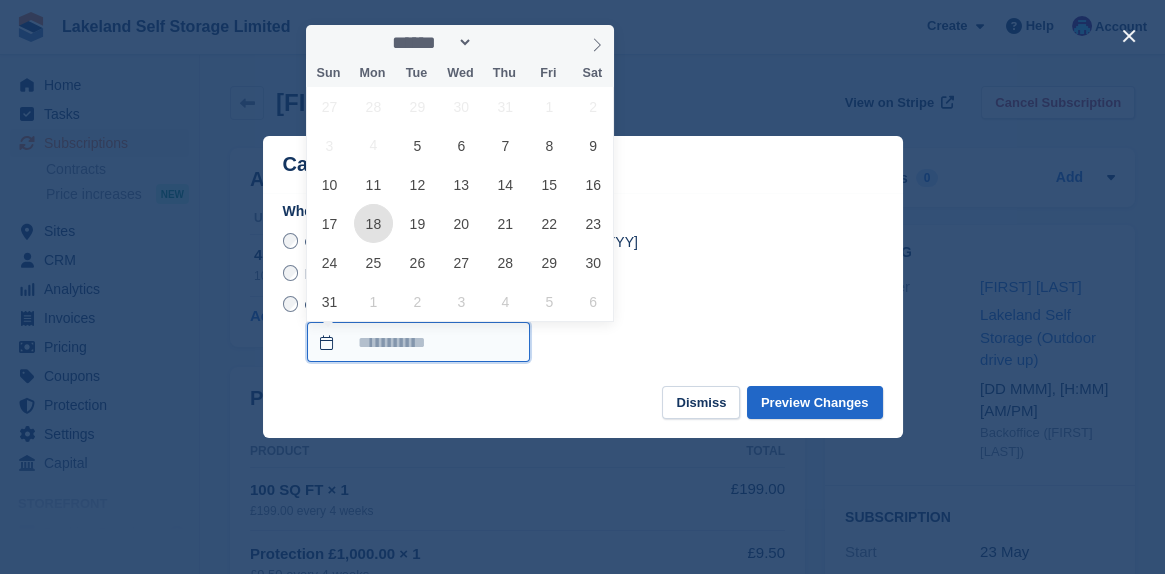 type on "**********" 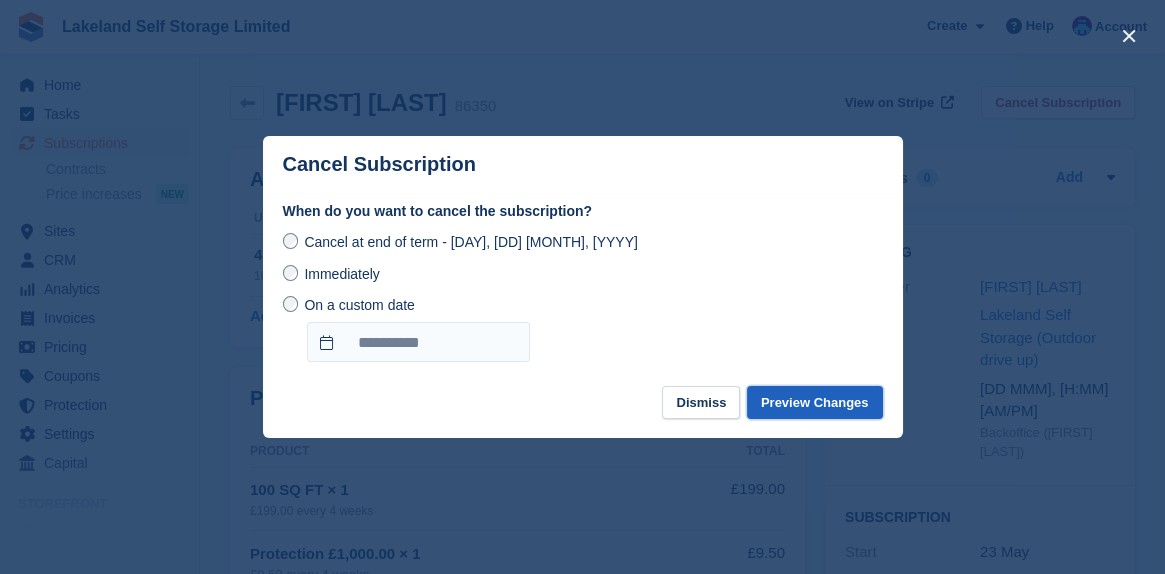 click on "Preview Changes" at bounding box center (815, 402) 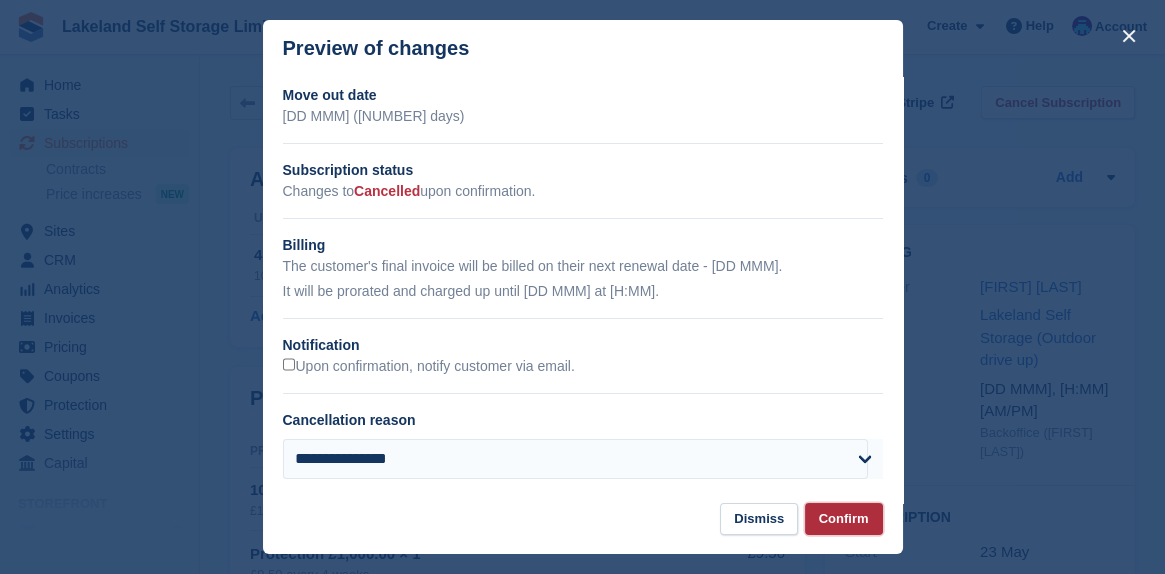 click on "Confirm" at bounding box center (844, 519) 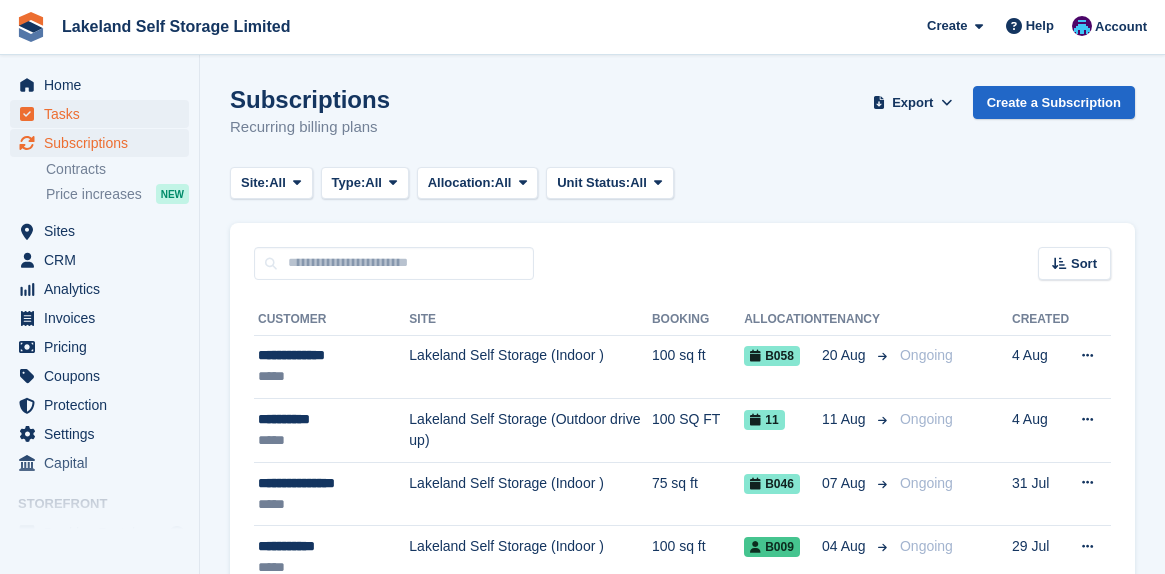 scroll, scrollTop: 0, scrollLeft: 0, axis: both 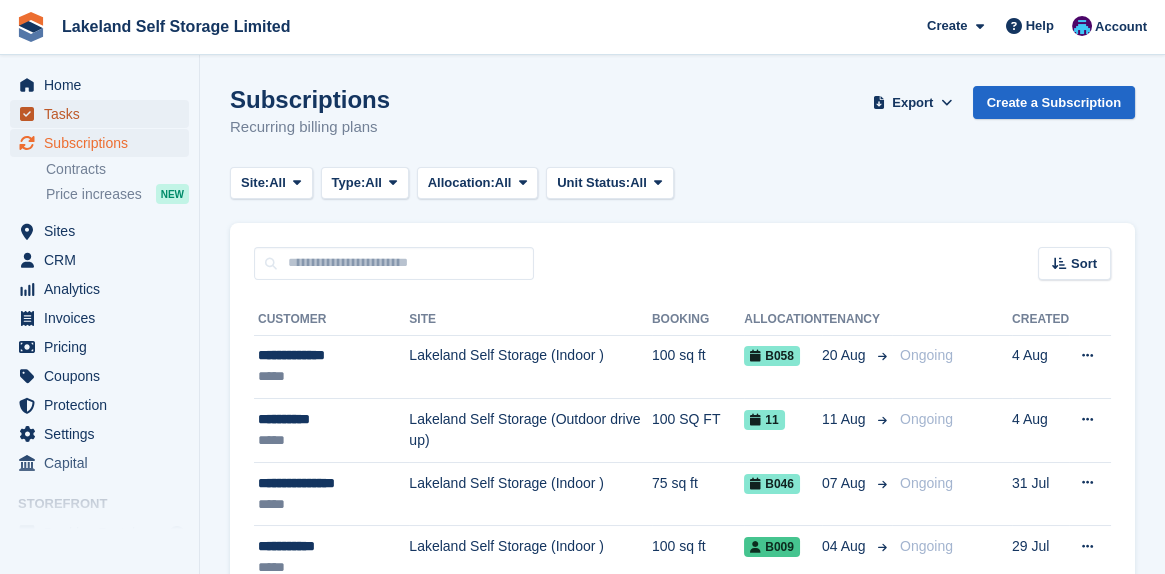 click on "Tasks" at bounding box center (104, 114) 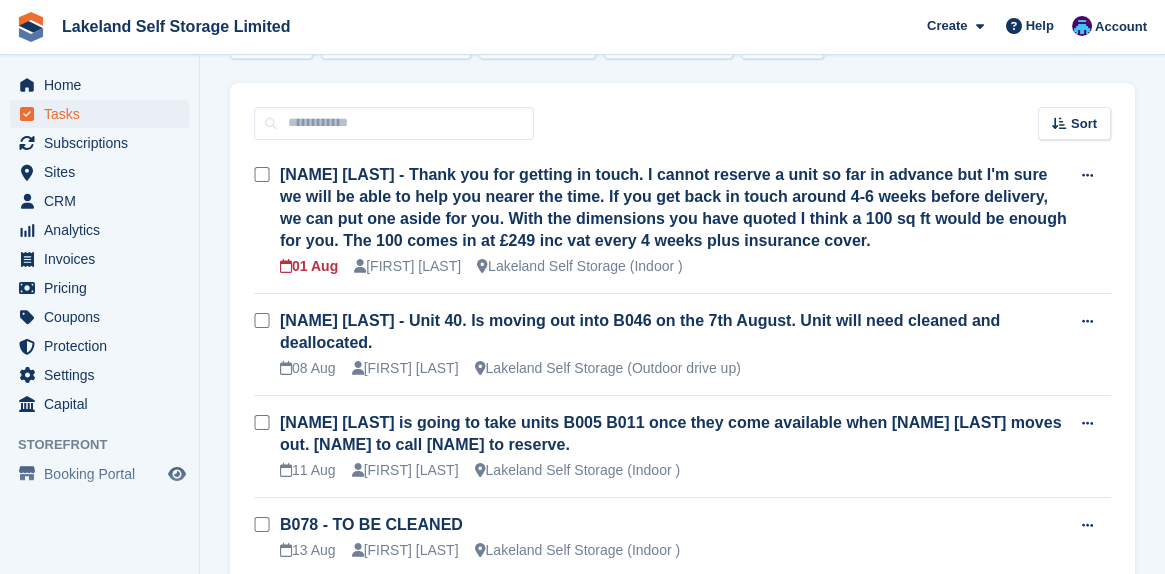 scroll, scrollTop: 200, scrollLeft: 0, axis: vertical 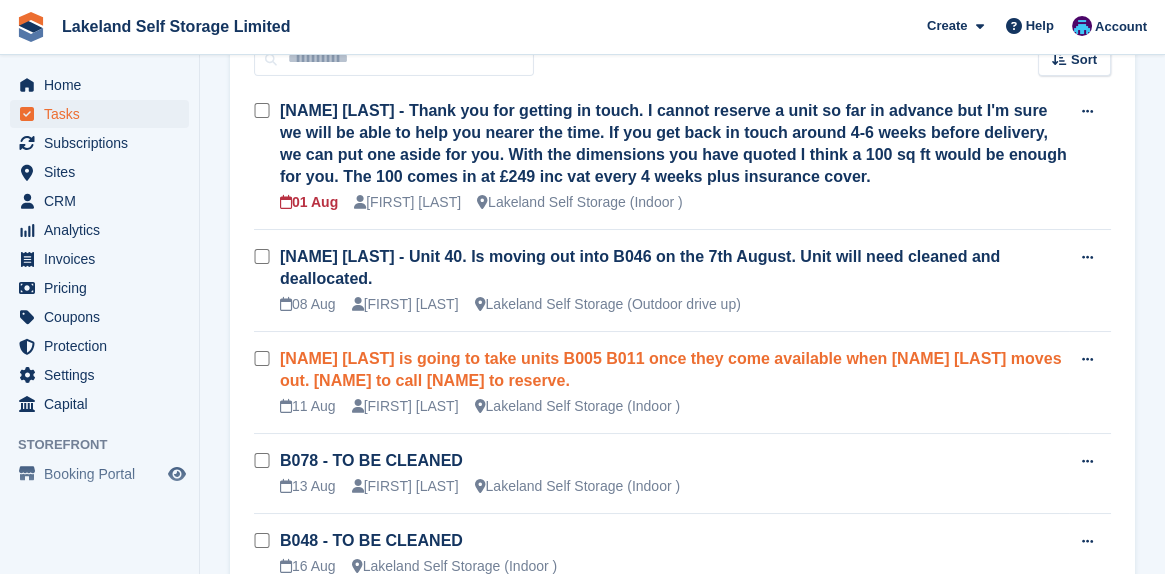 click on "[NAME] [LAST] is going to take units B005 B011 once they come available when [NAME] [LAST] moves out. [NAME] to call [NAME] to reserve." at bounding box center [670, 369] 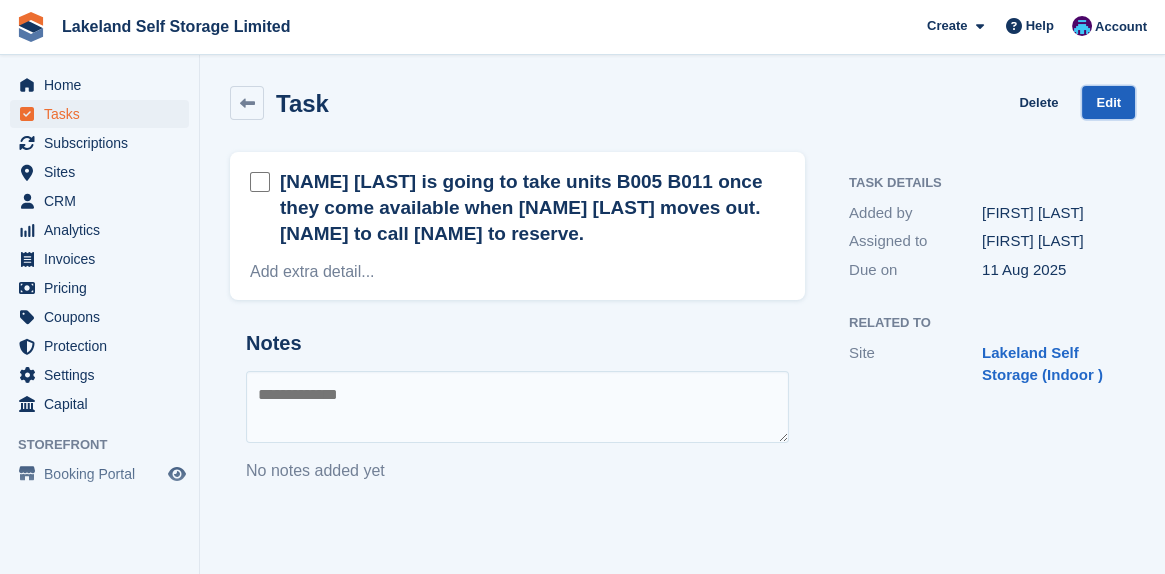 click on "Edit" at bounding box center [1108, 102] 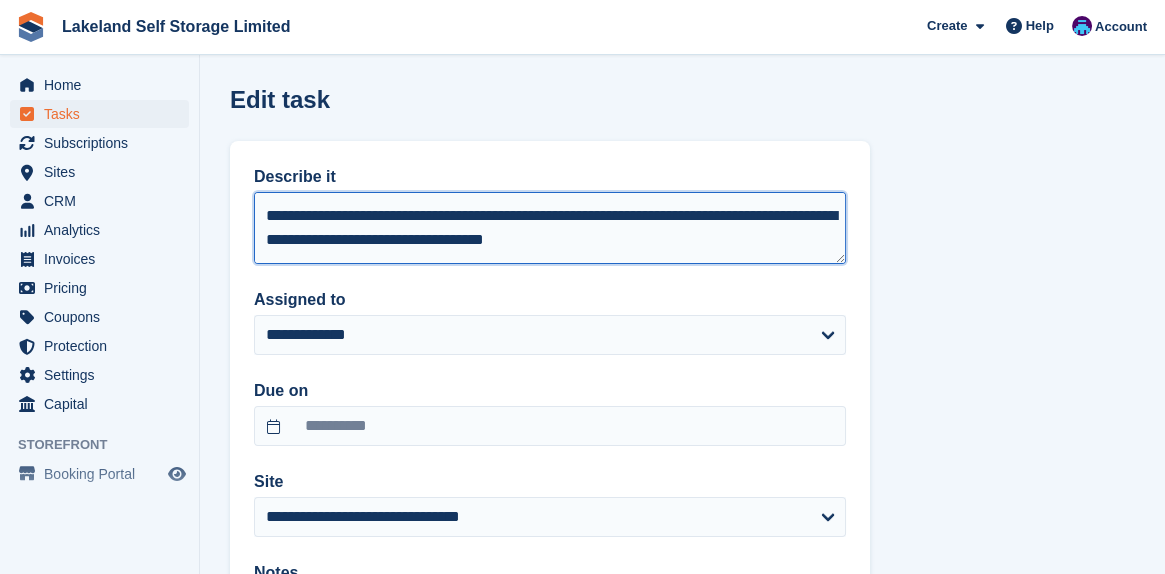 click on "**********" at bounding box center [550, 227] 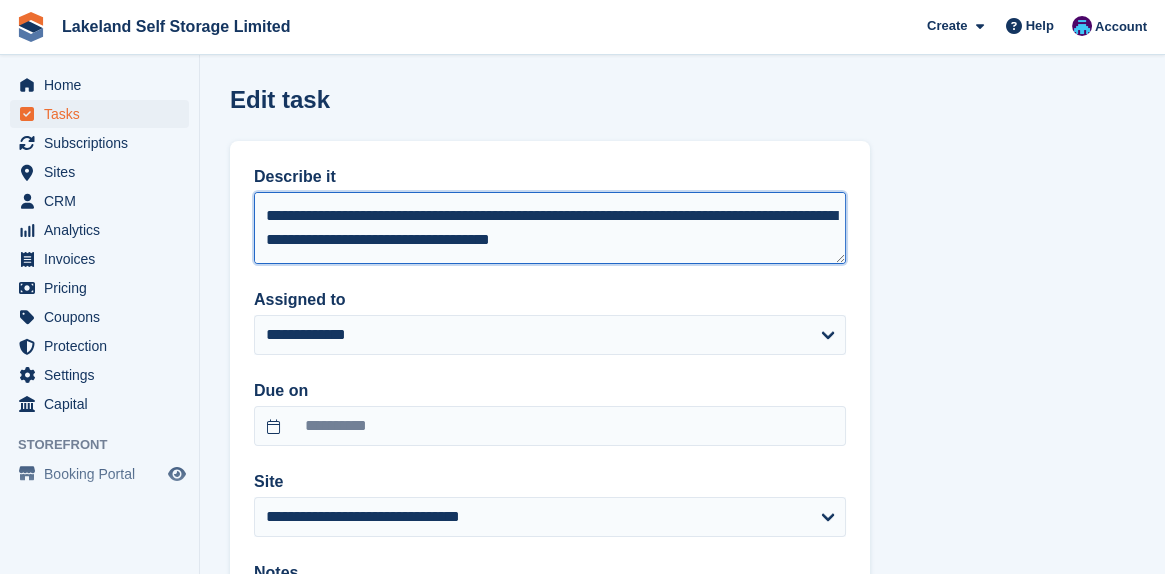 scroll, scrollTop: 11, scrollLeft: 0, axis: vertical 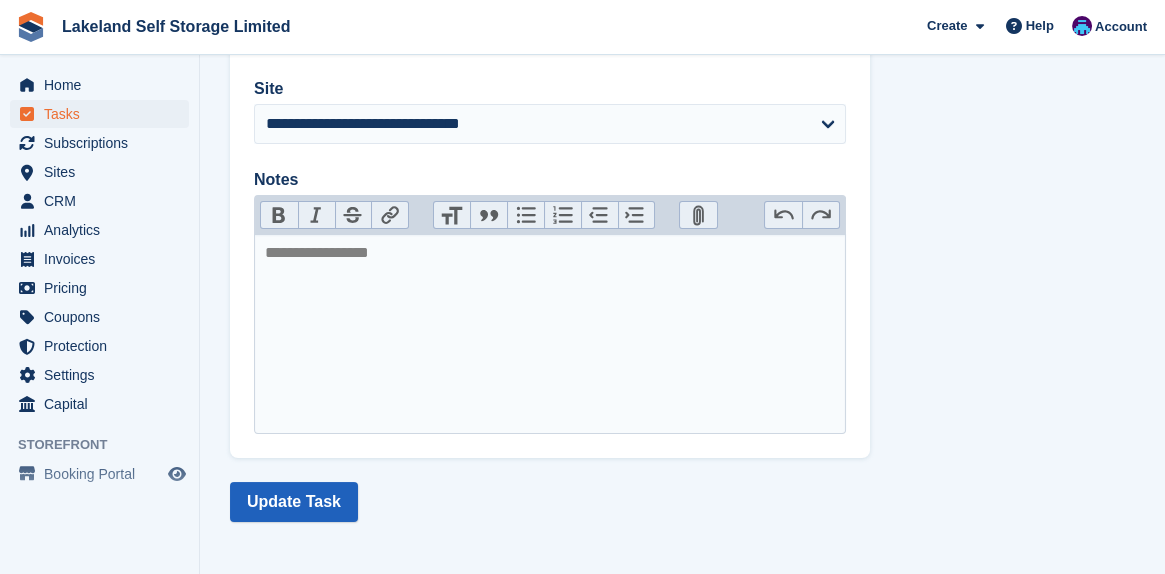 type on "**********" 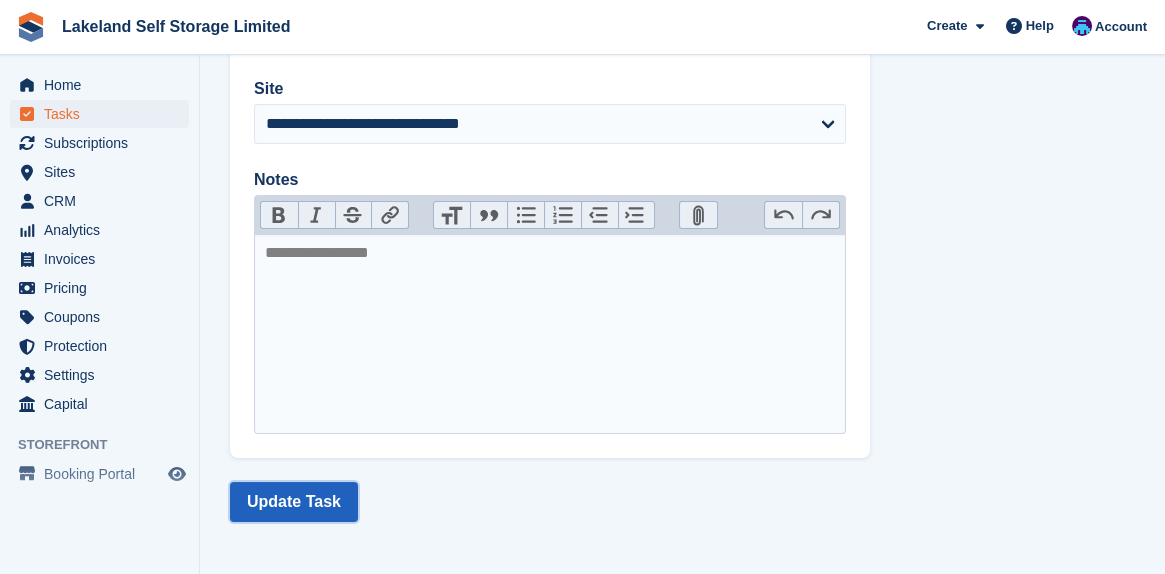 click on "Update Task" at bounding box center (294, 502) 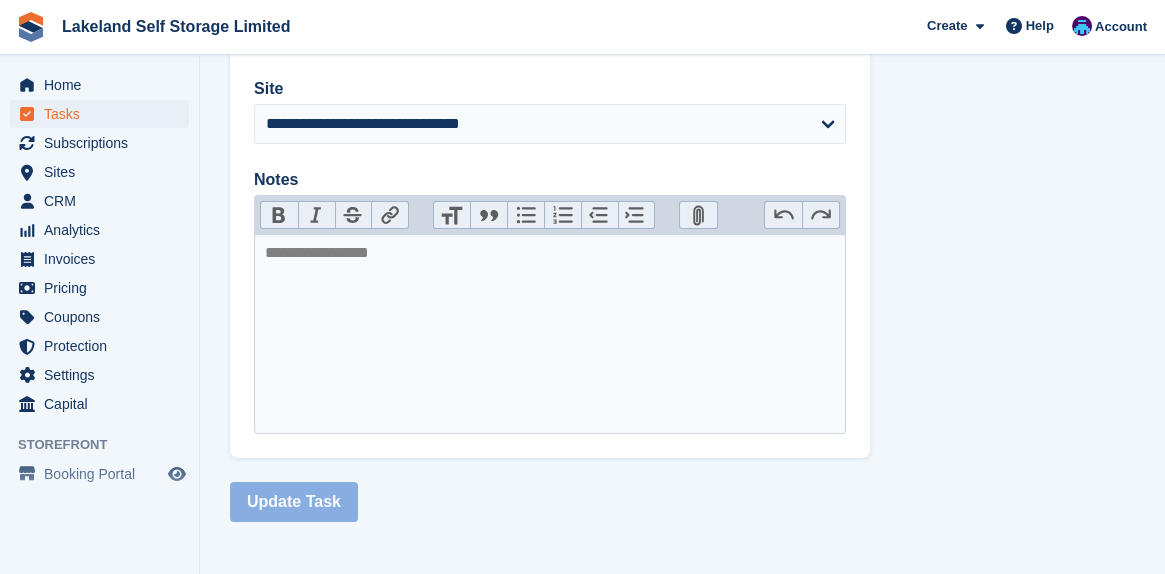 scroll, scrollTop: 0, scrollLeft: 0, axis: both 